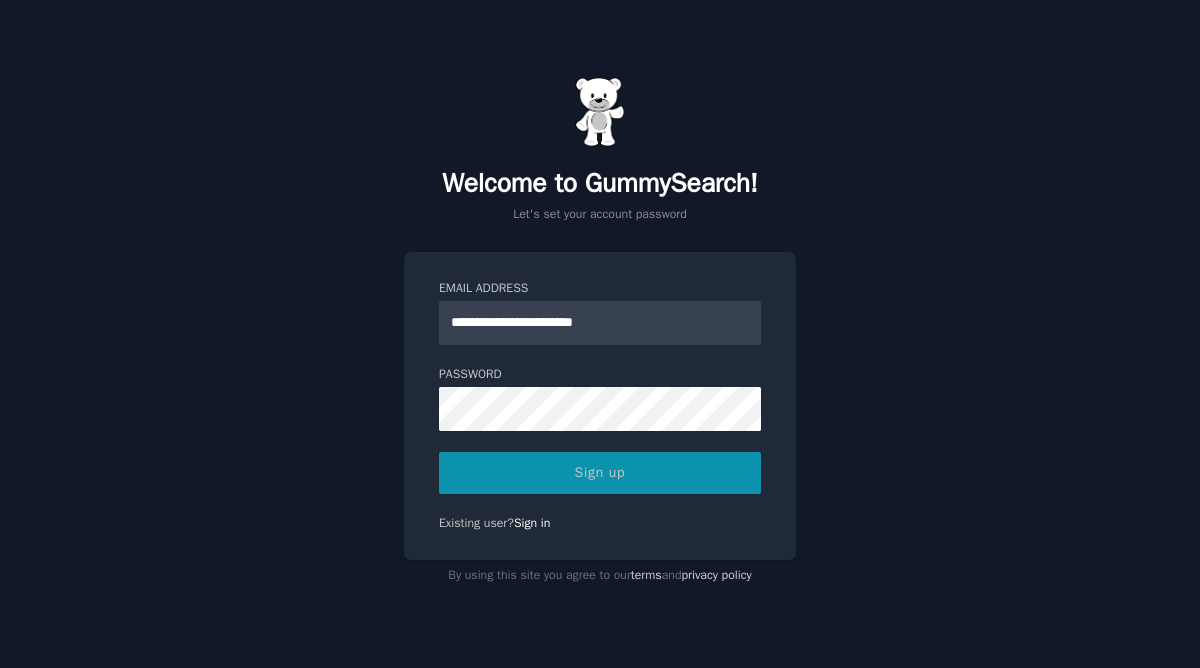 scroll, scrollTop: 0, scrollLeft: 0, axis: both 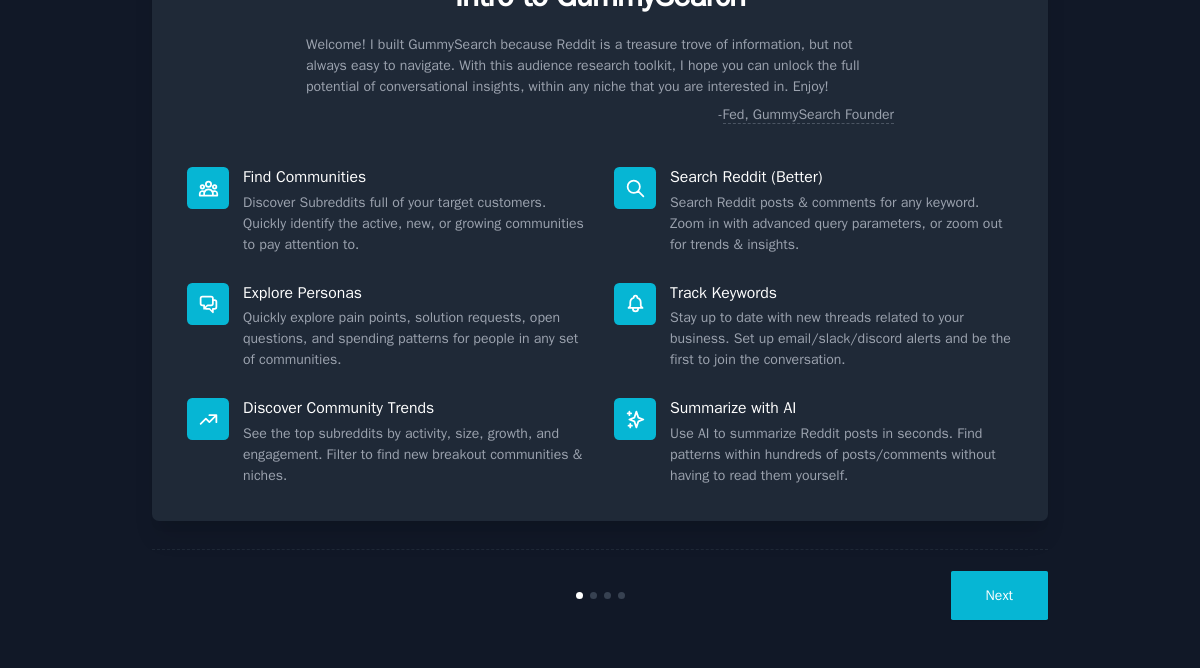 click on "Next" at bounding box center (999, 595) 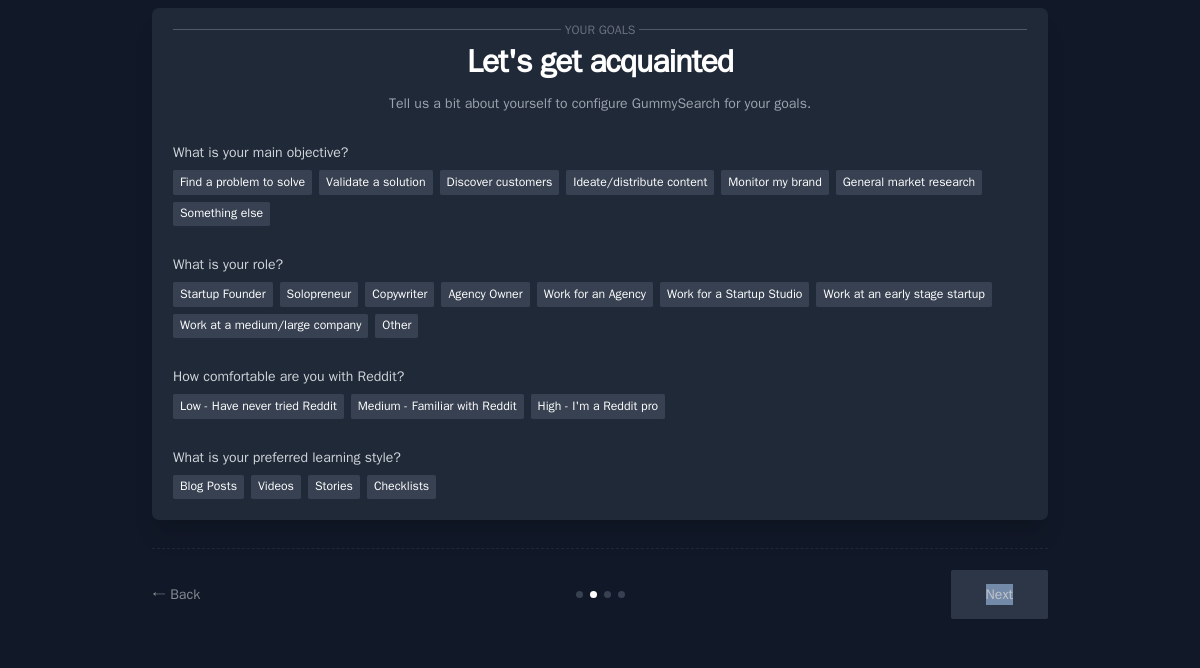 click on "Next" at bounding box center [898, 594] 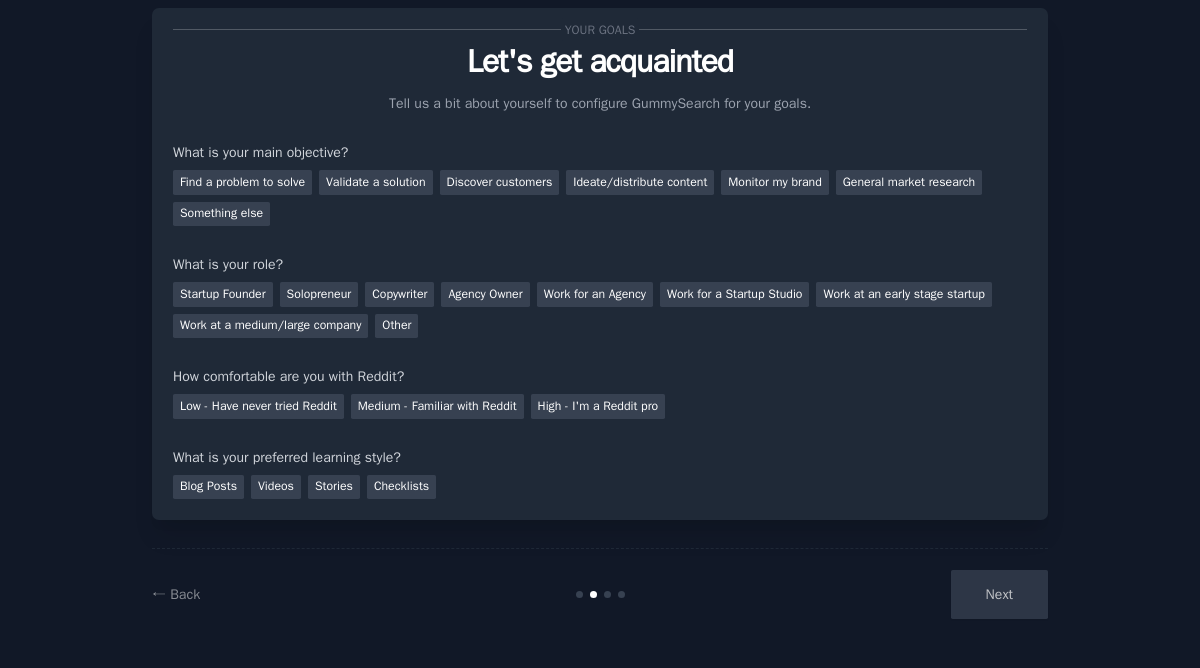 click on "Next" at bounding box center [898, 594] 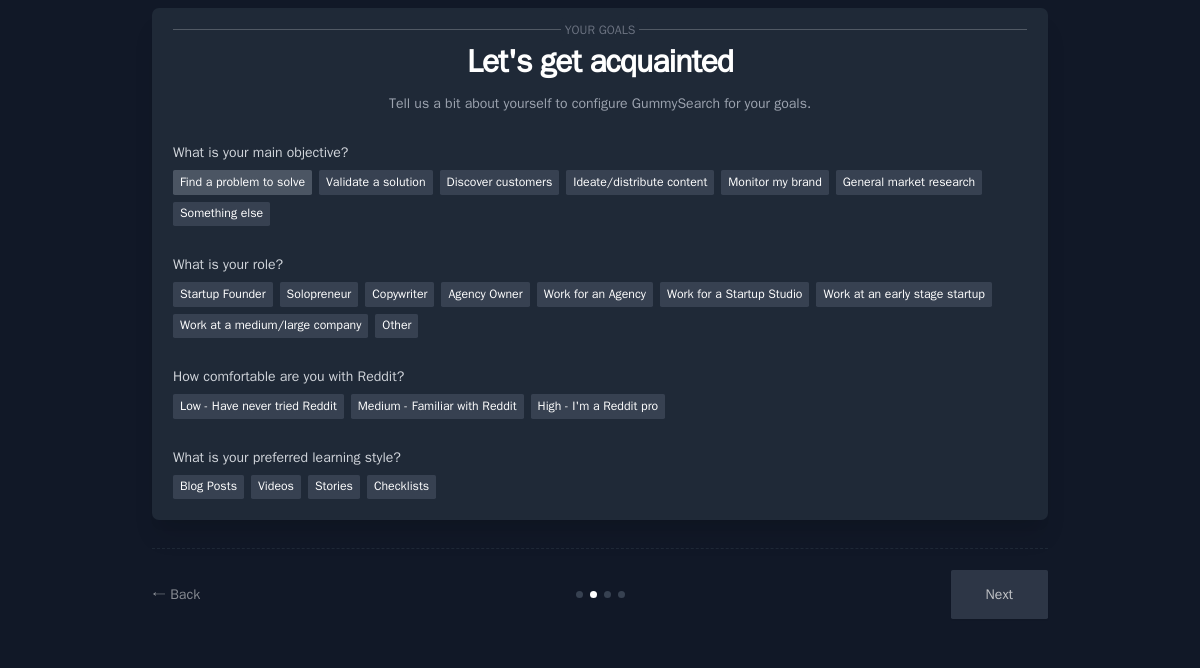 click on "Find a problem to solve" at bounding box center (242, 182) 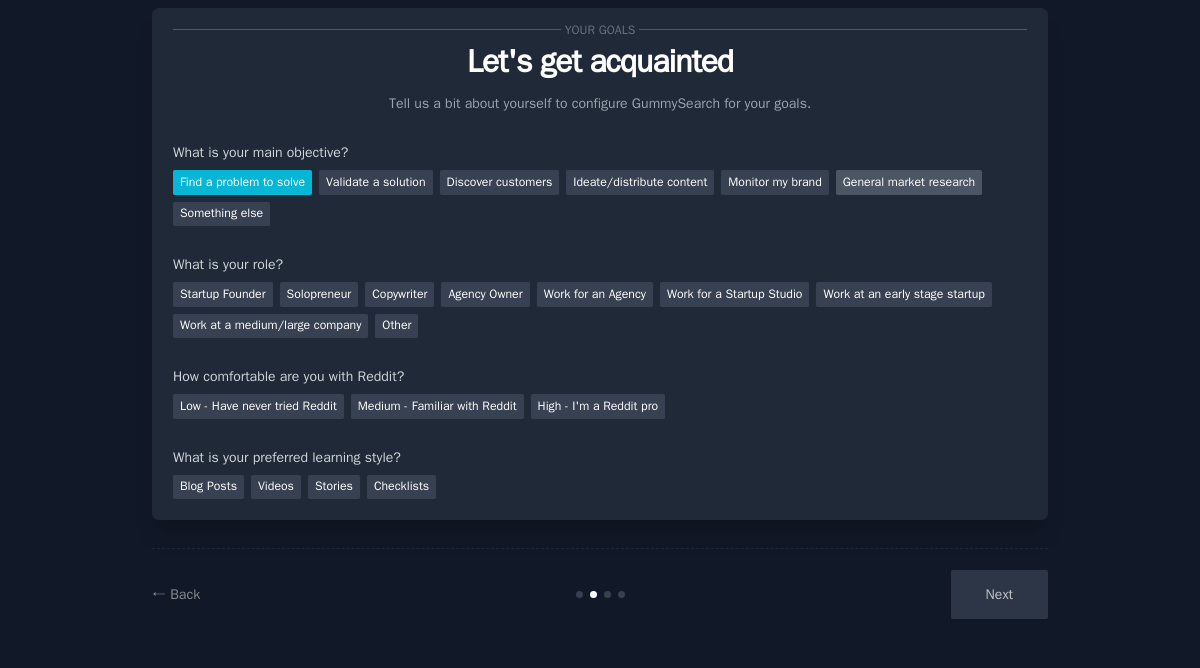 click on "General market research" at bounding box center (909, 182) 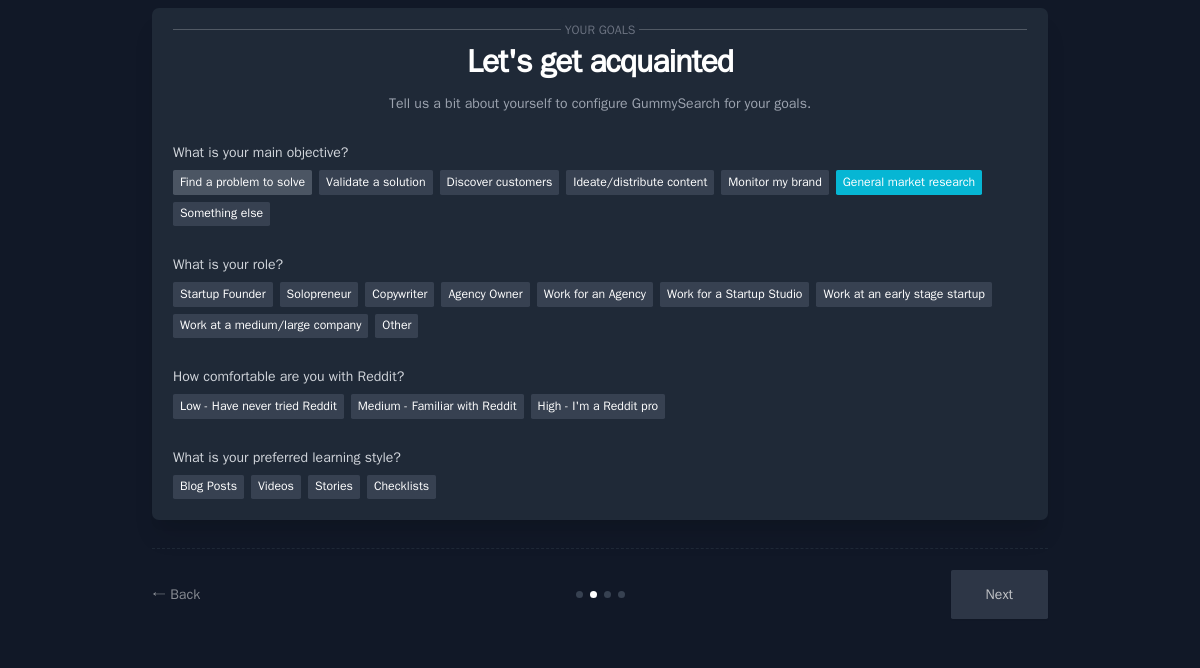 click on "Find a problem to solve" at bounding box center (242, 182) 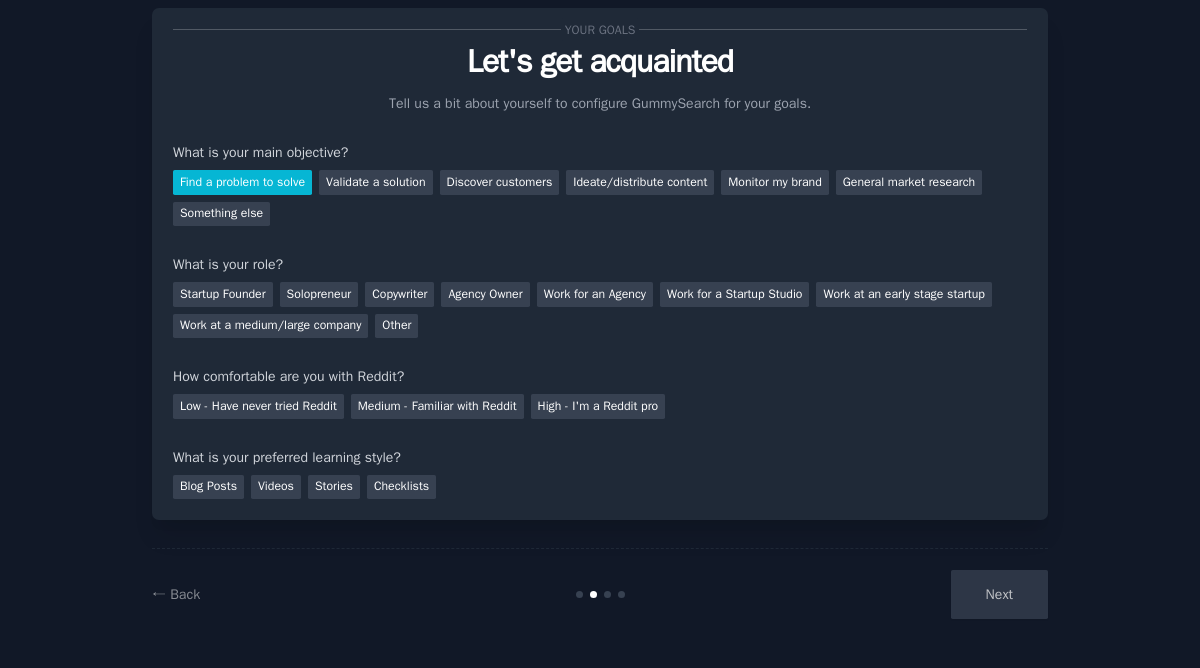 click on "Next" at bounding box center (898, 594) 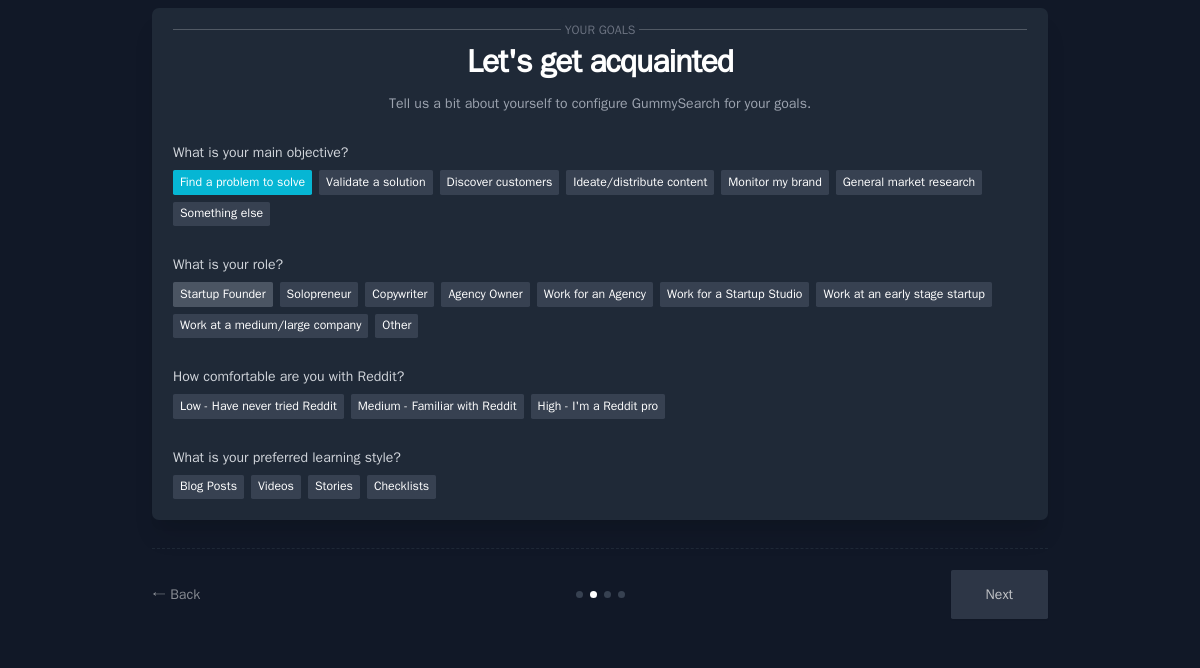 click on "Startup Founder" at bounding box center (223, 294) 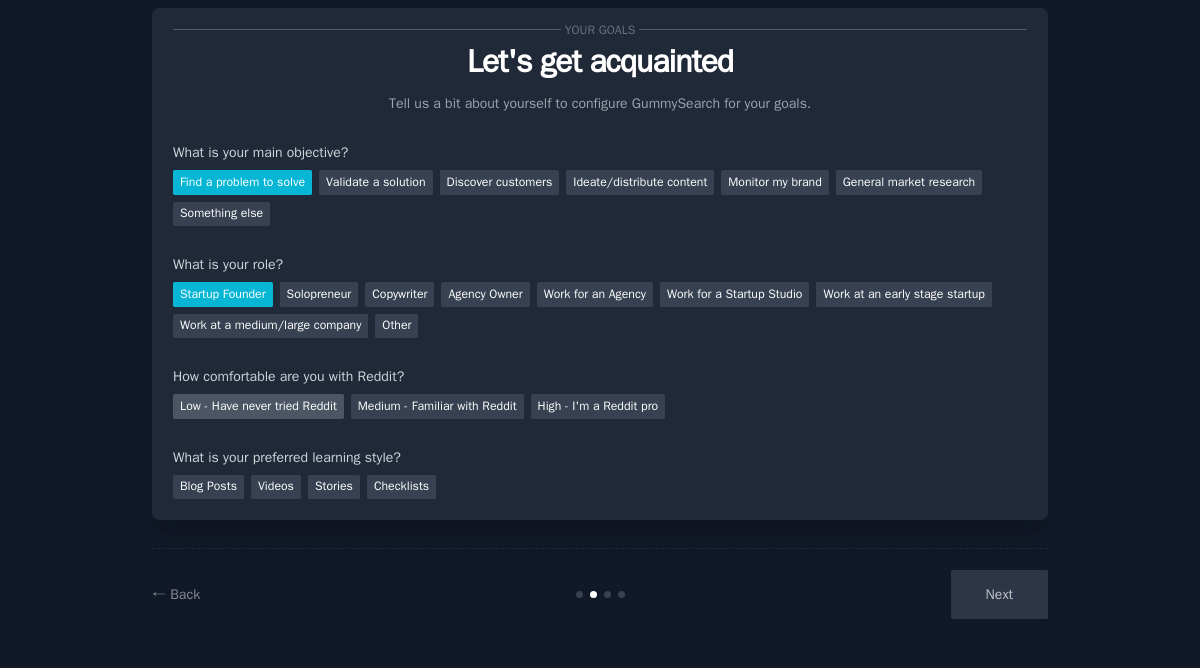 click on "Low - Have never tried Reddit" at bounding box center (258, 406) 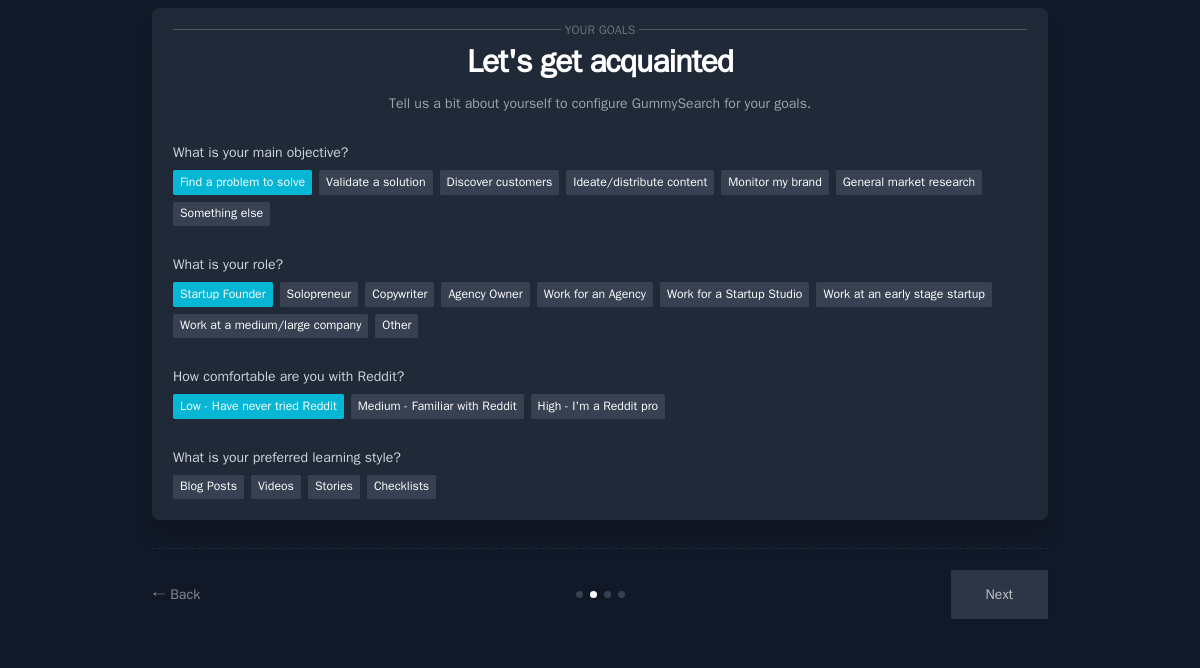click on "Low - Have never tried Reddit" at bounding box center [258, 406] 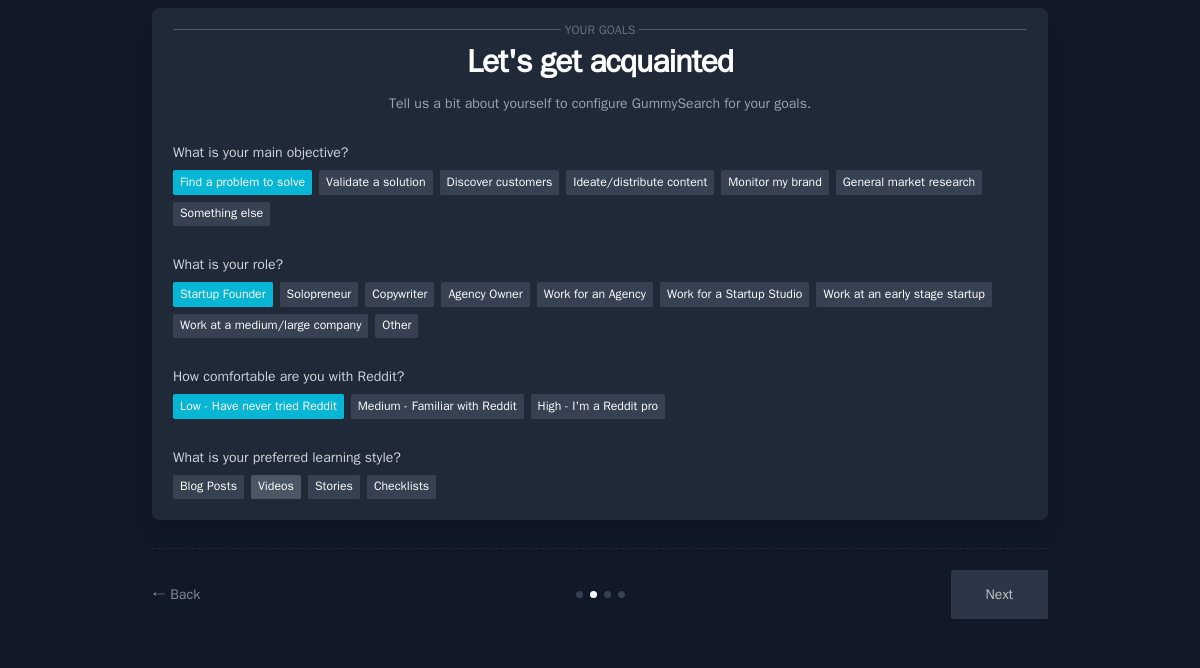 click on "Videos" at bounding box center (276, 487) 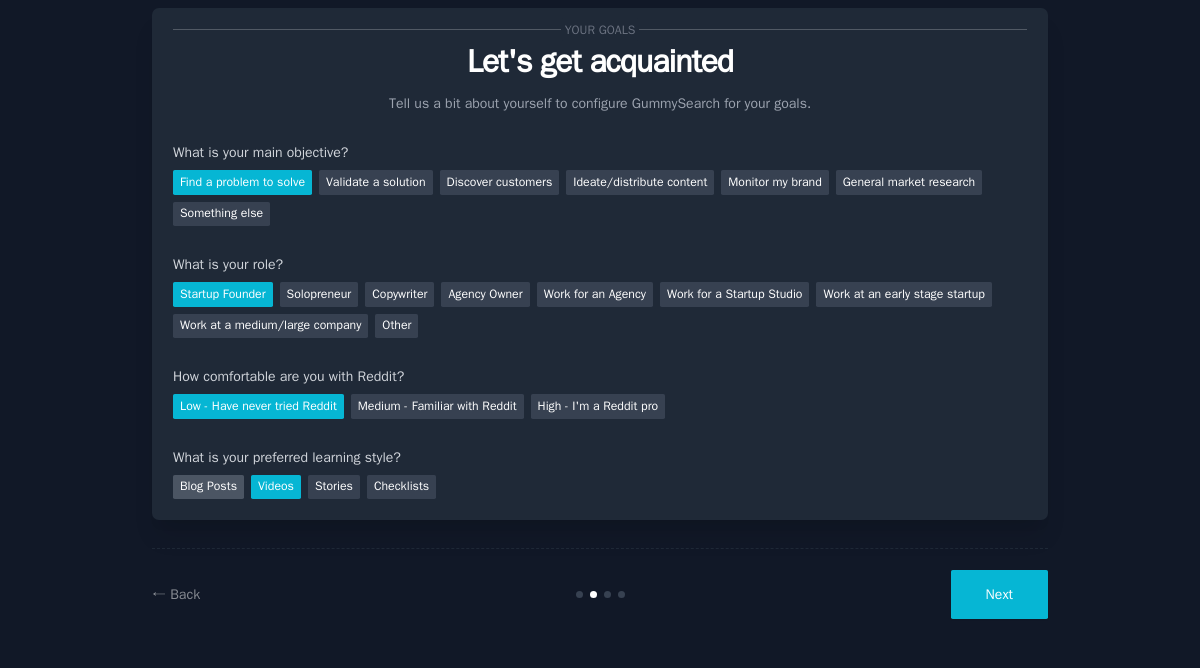 click on "Blog Posts" at bounding box center (208, 487) 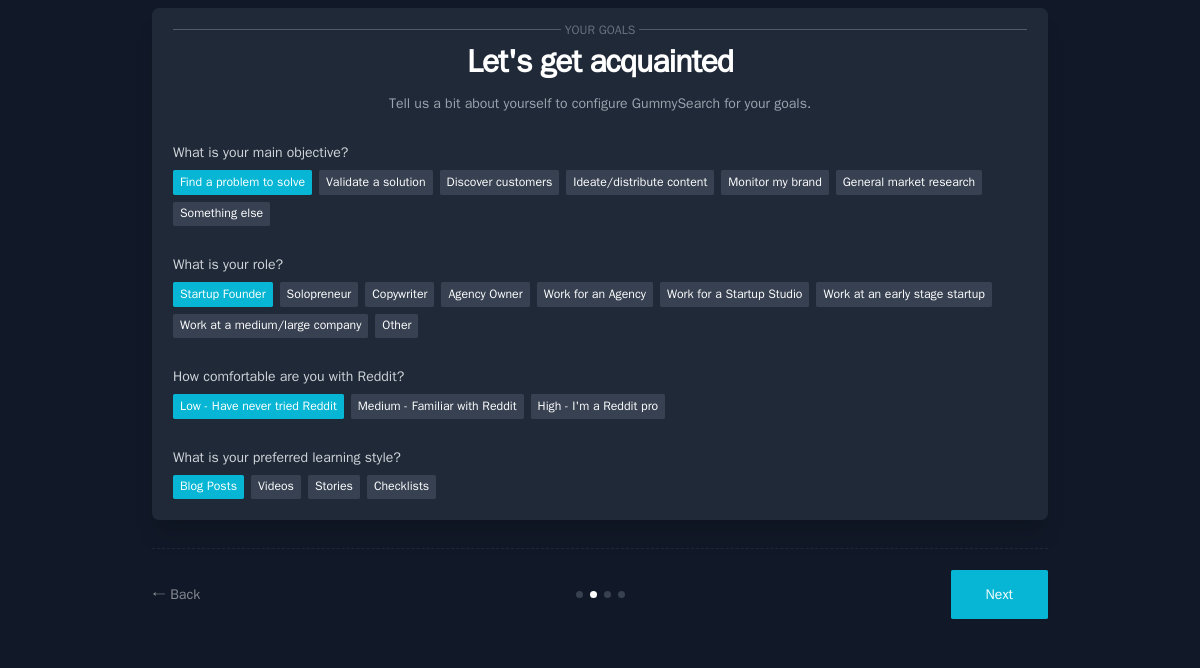 click on "Next" at bounding box center [999, 594] 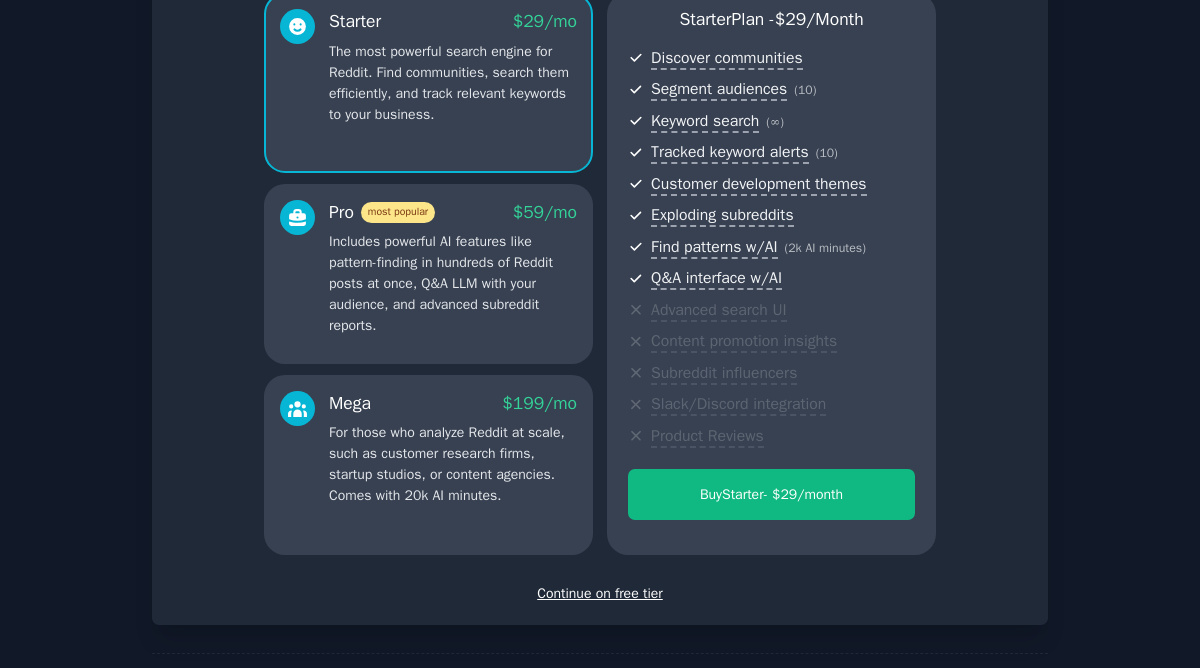 scroll, scrollTop: 202, scrollLeft: 0, axis: vertical 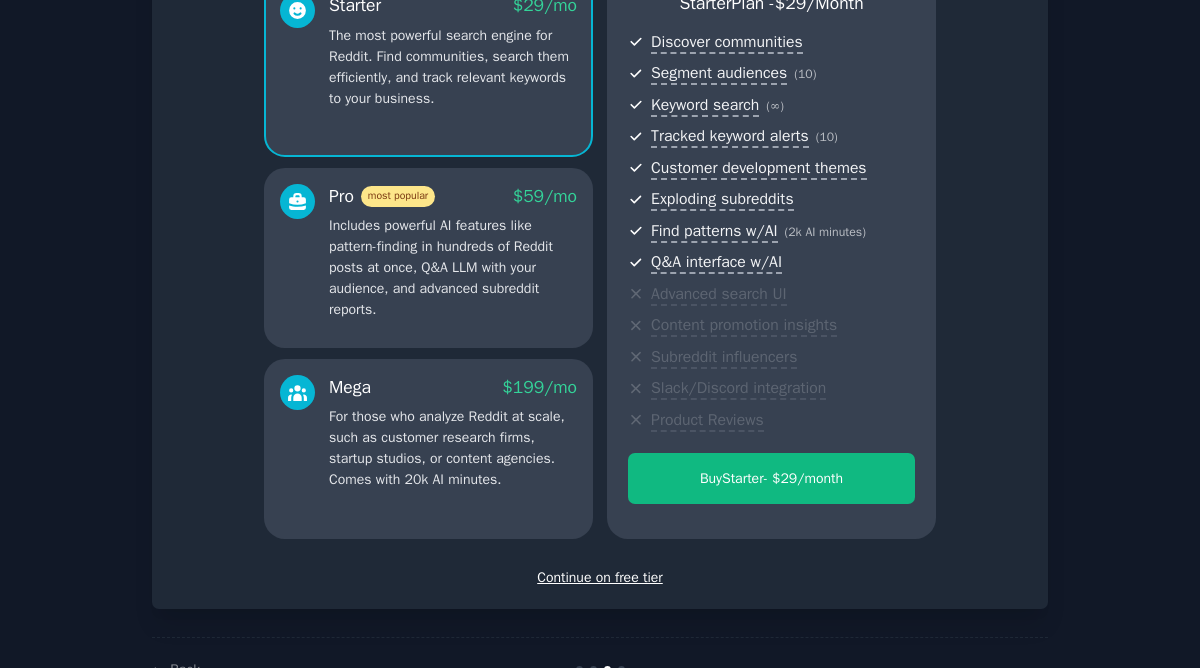 click on "Continue on free tier" at bounding box center (600, 577) 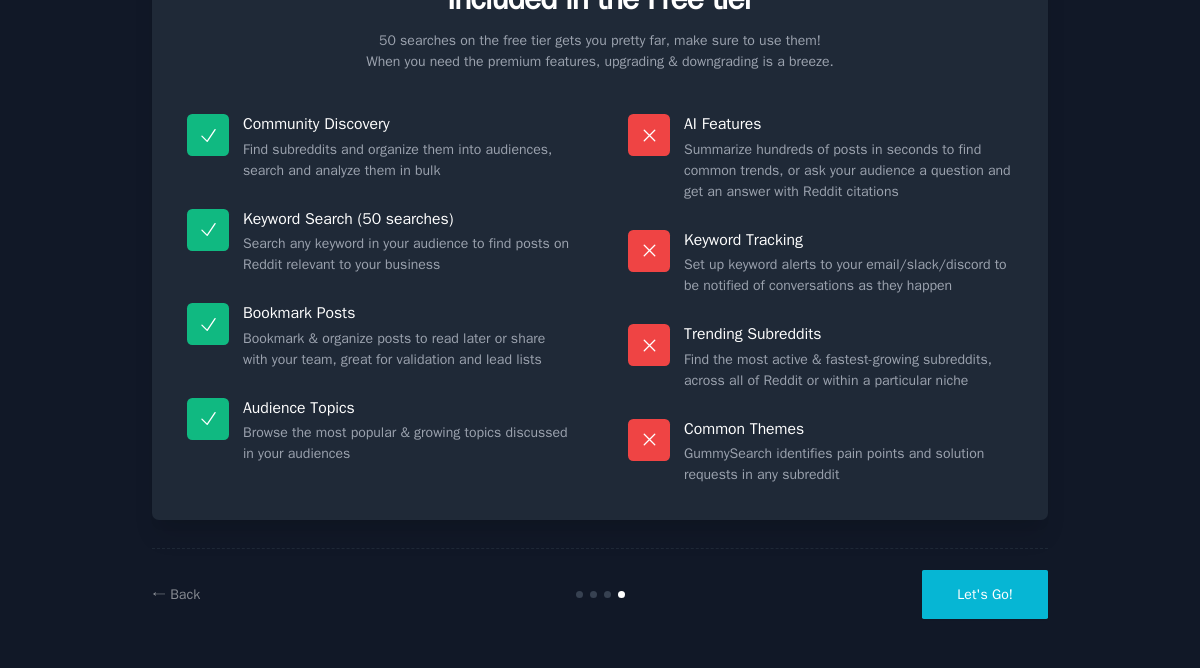 scroll, scrollTop: 111, scrollLeft: 0, axis: vertical 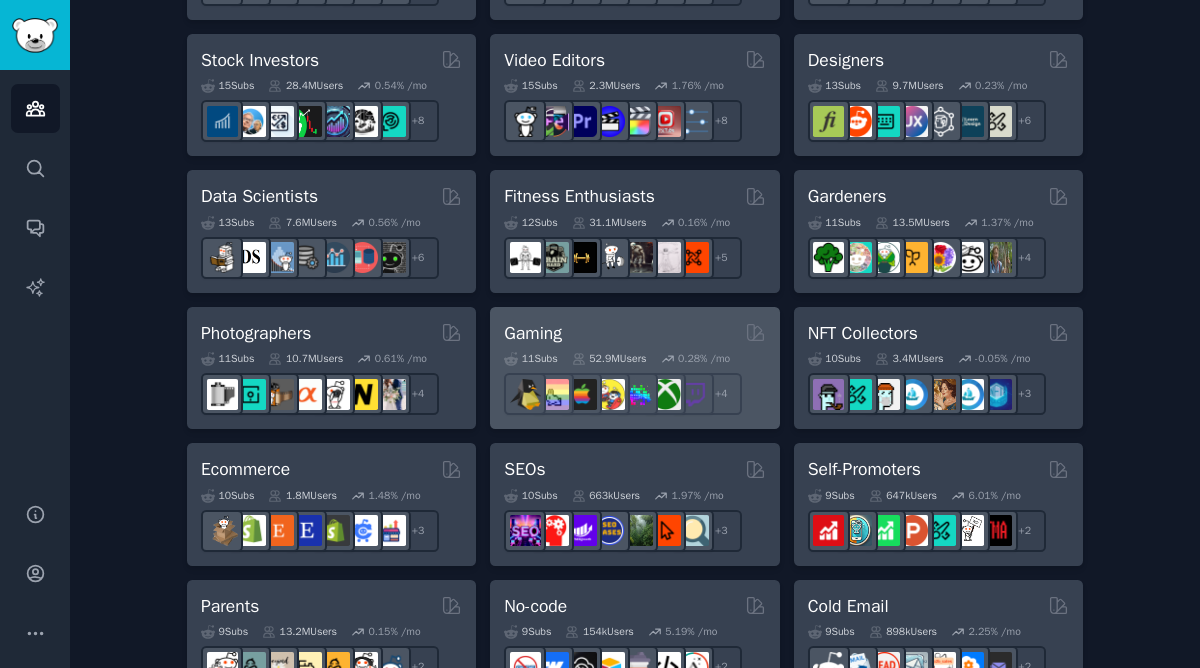 click on "Gaming" at bounding box center (634, 333) 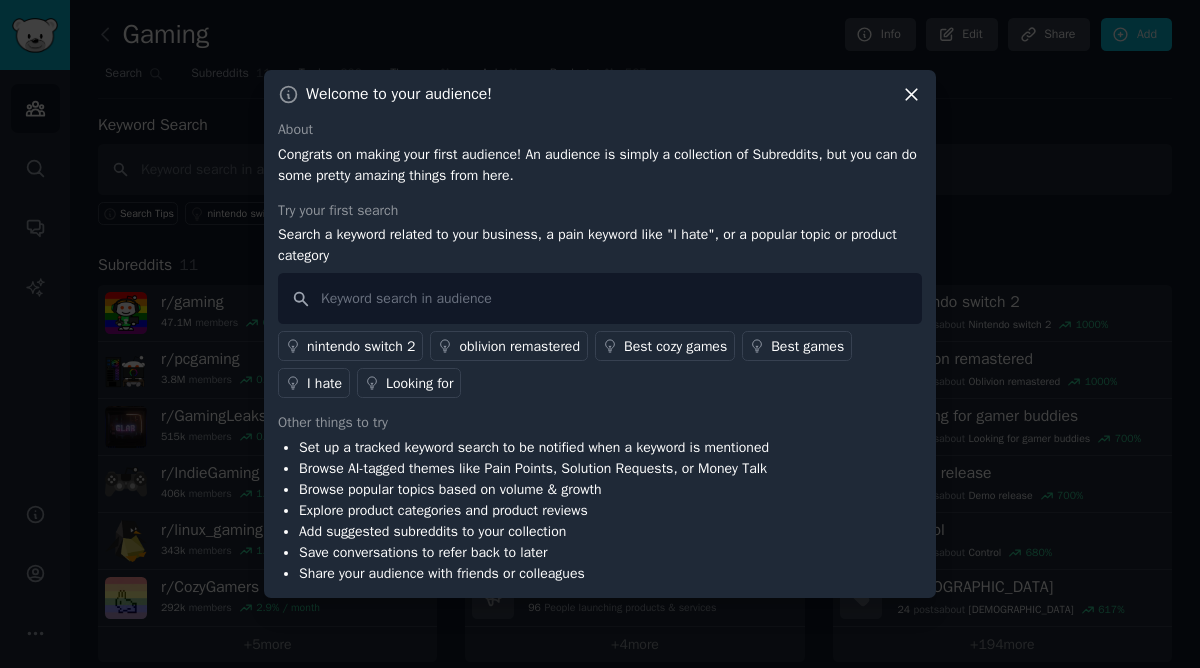 click 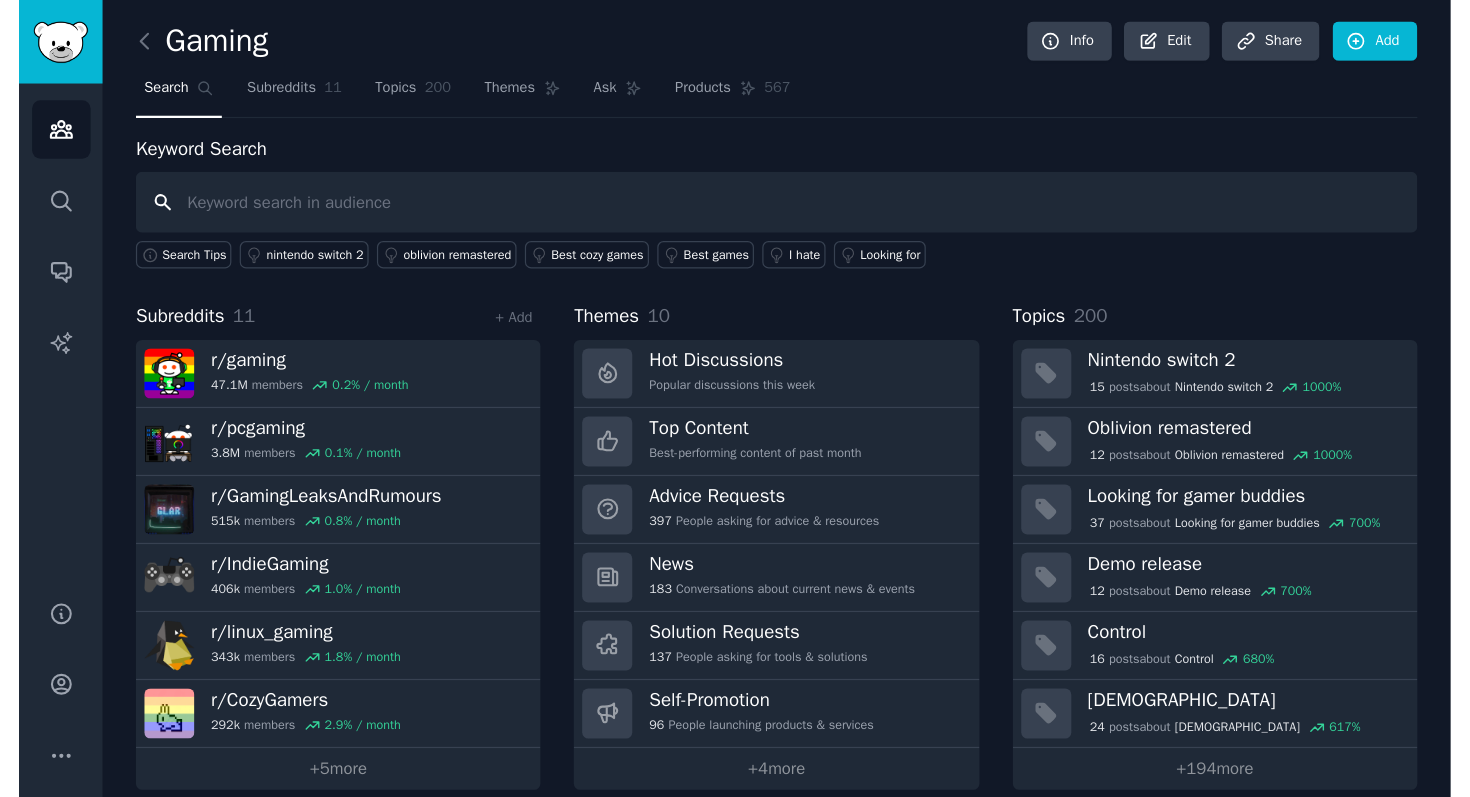 scroll, scrollTop: 21, scrollLeft: 0, axis: vertical 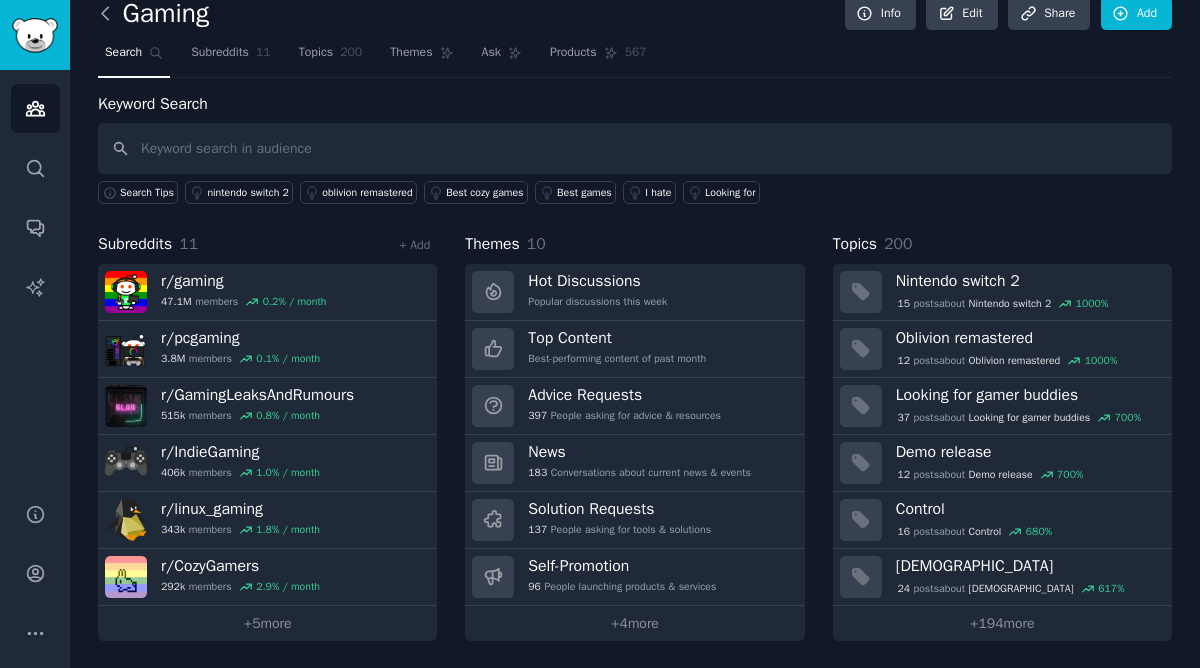 click 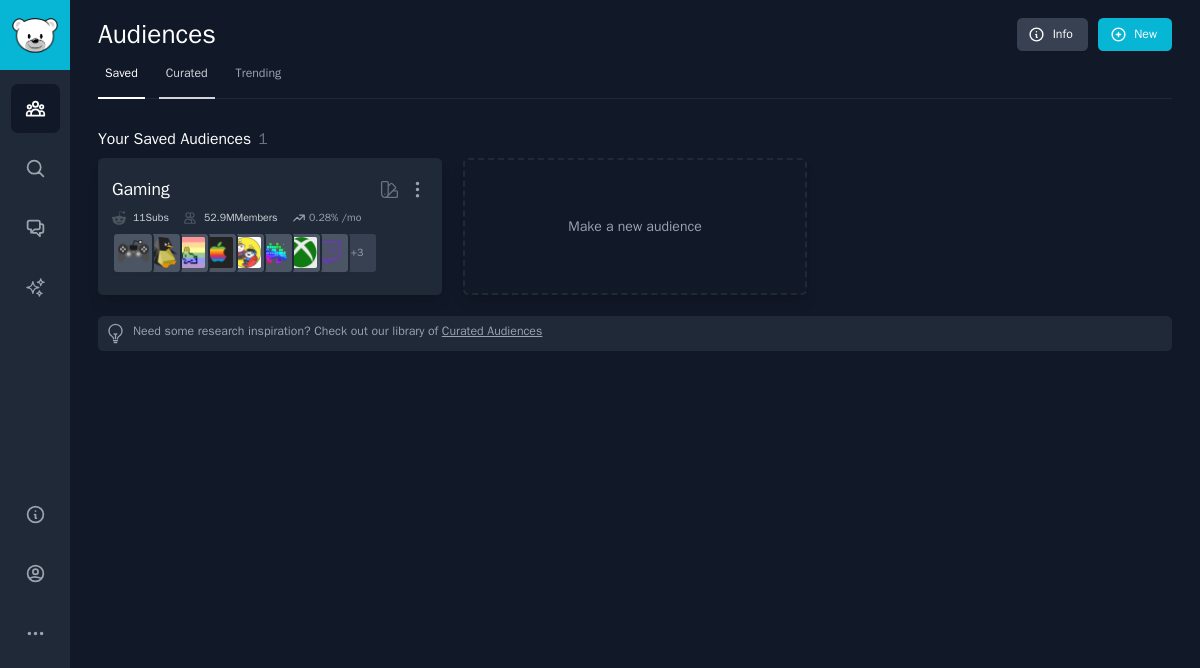 click on "Curated" at bounding box center [187, 74] 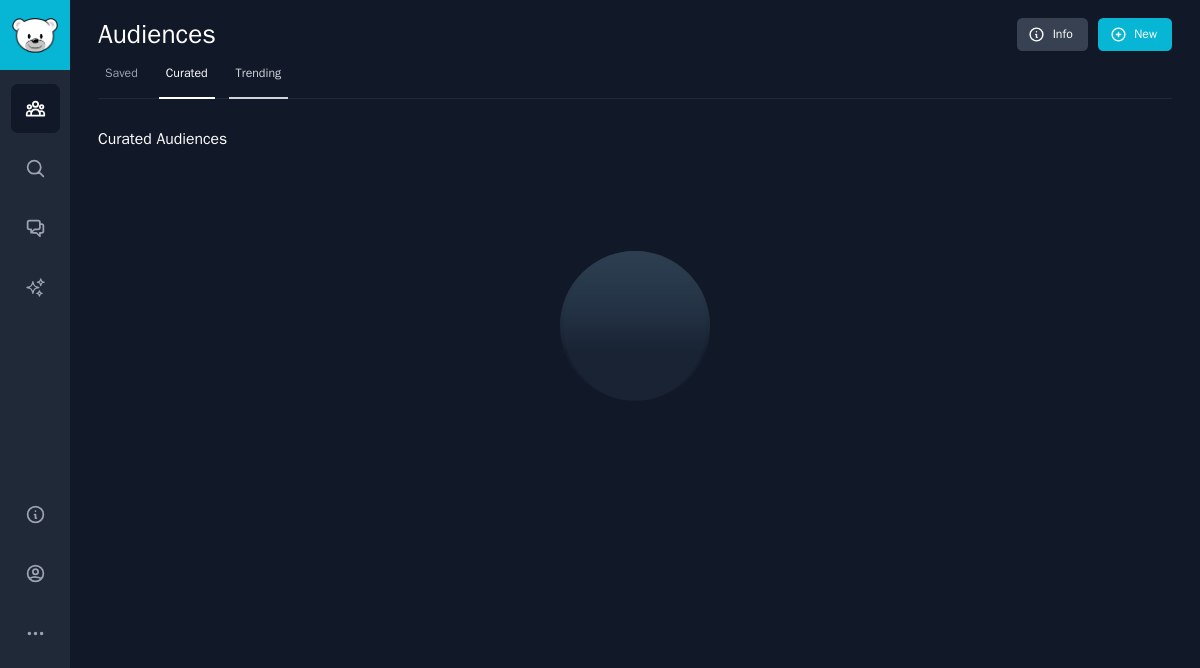 click on "Trending" at bounding box center [259, 74] 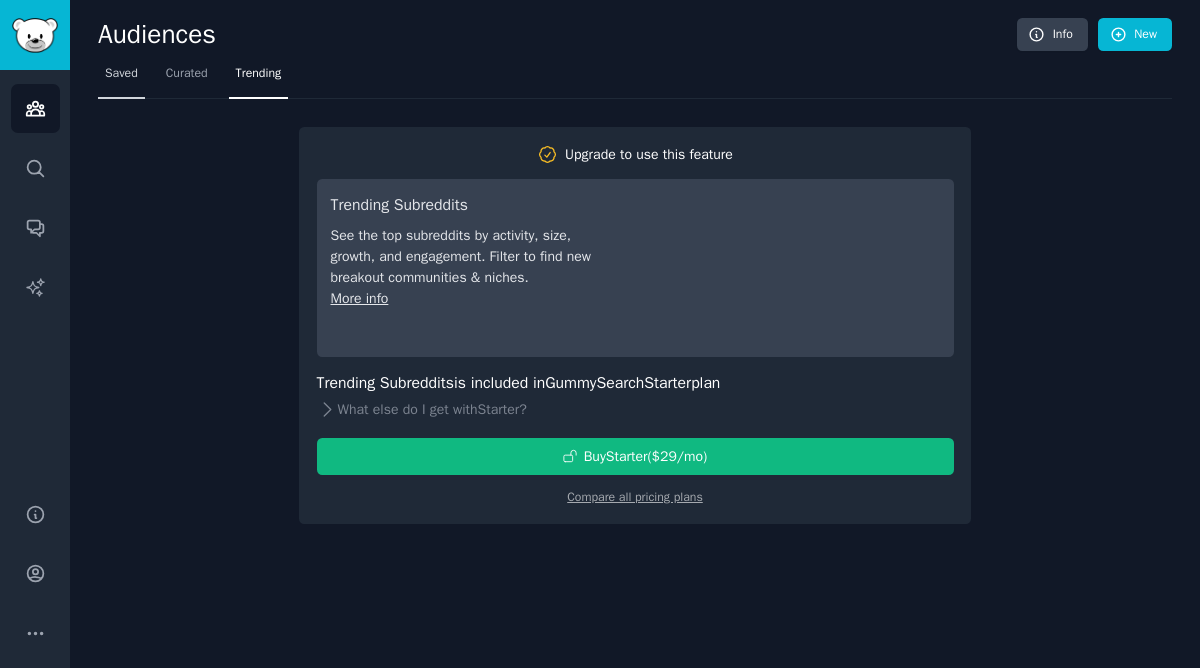 click on "Saved" at bounding box center [121, 74] 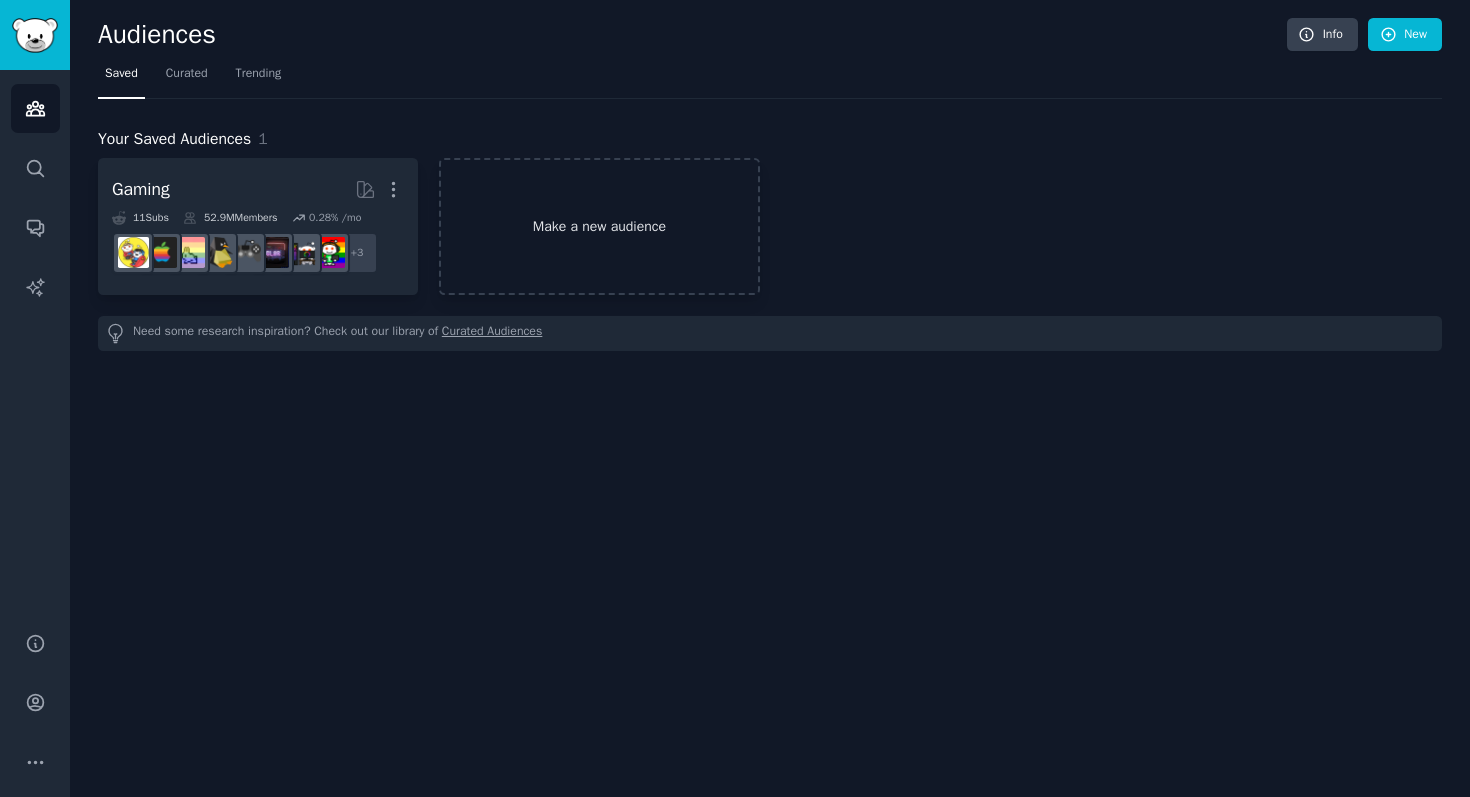 click on "Make a new audience" at bounding box center (599, 226) 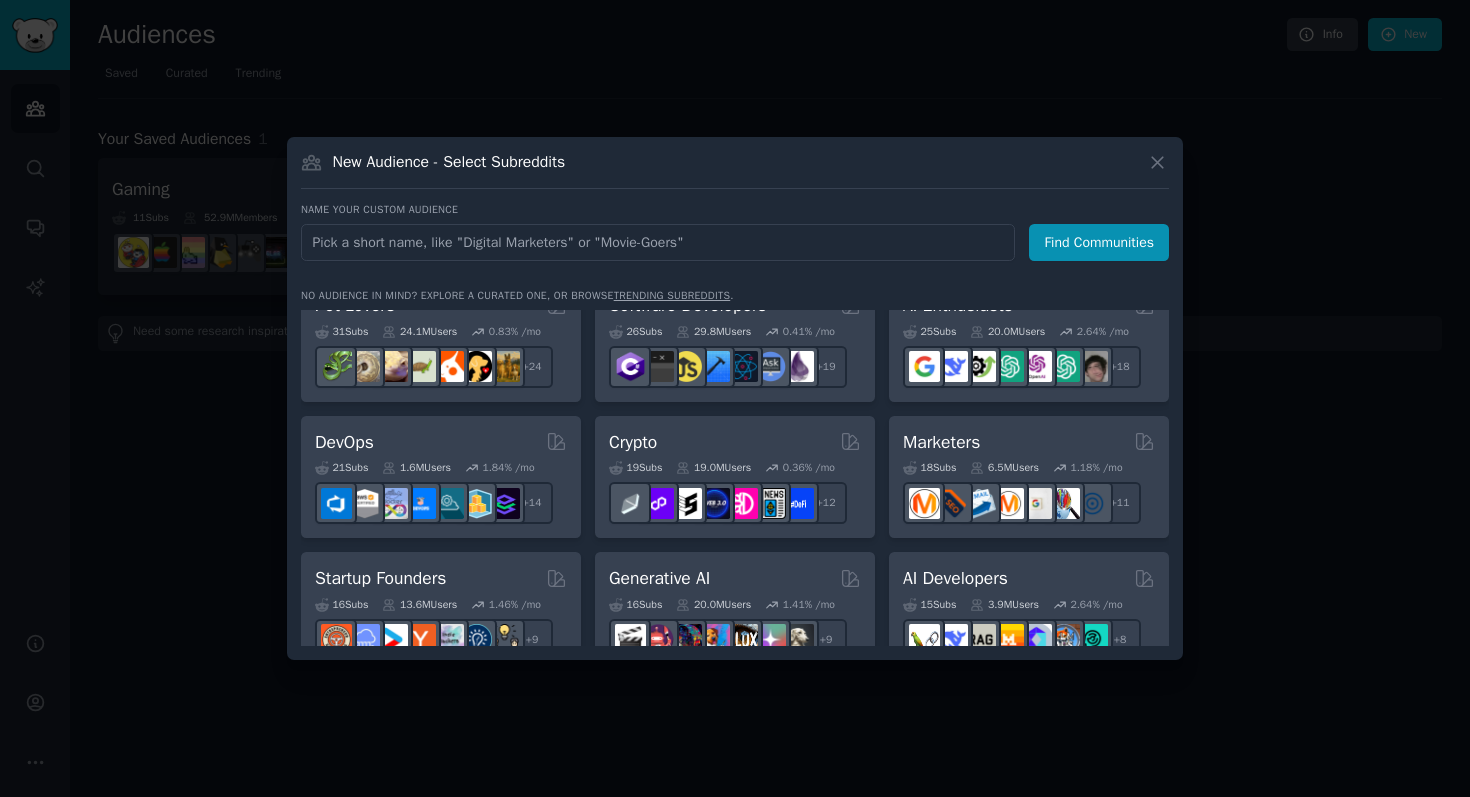 scroll, scrollTop: 0, scrollLeft: 0, axis: both 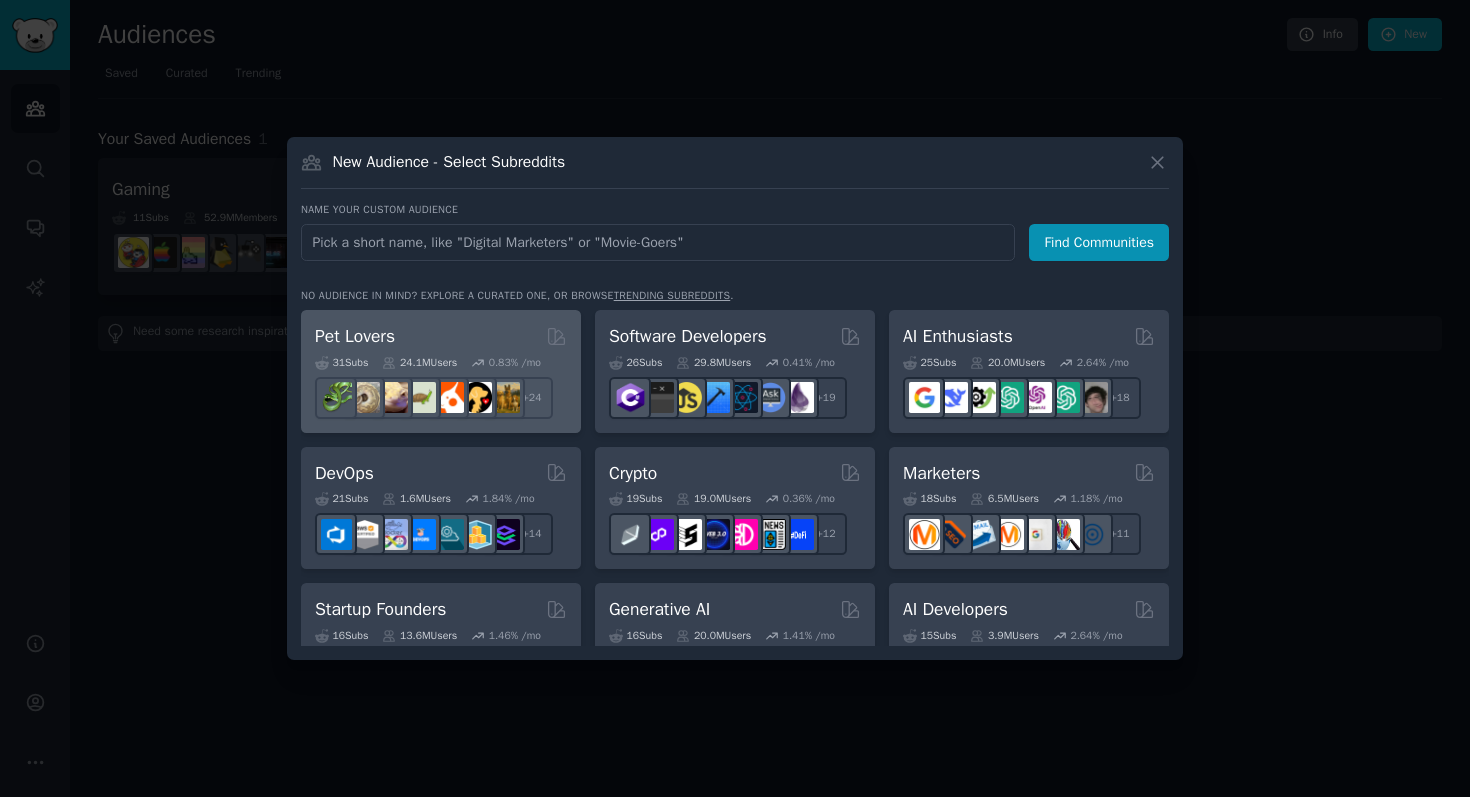 click on "Pet Lovers" at bounding box center [441, 336] 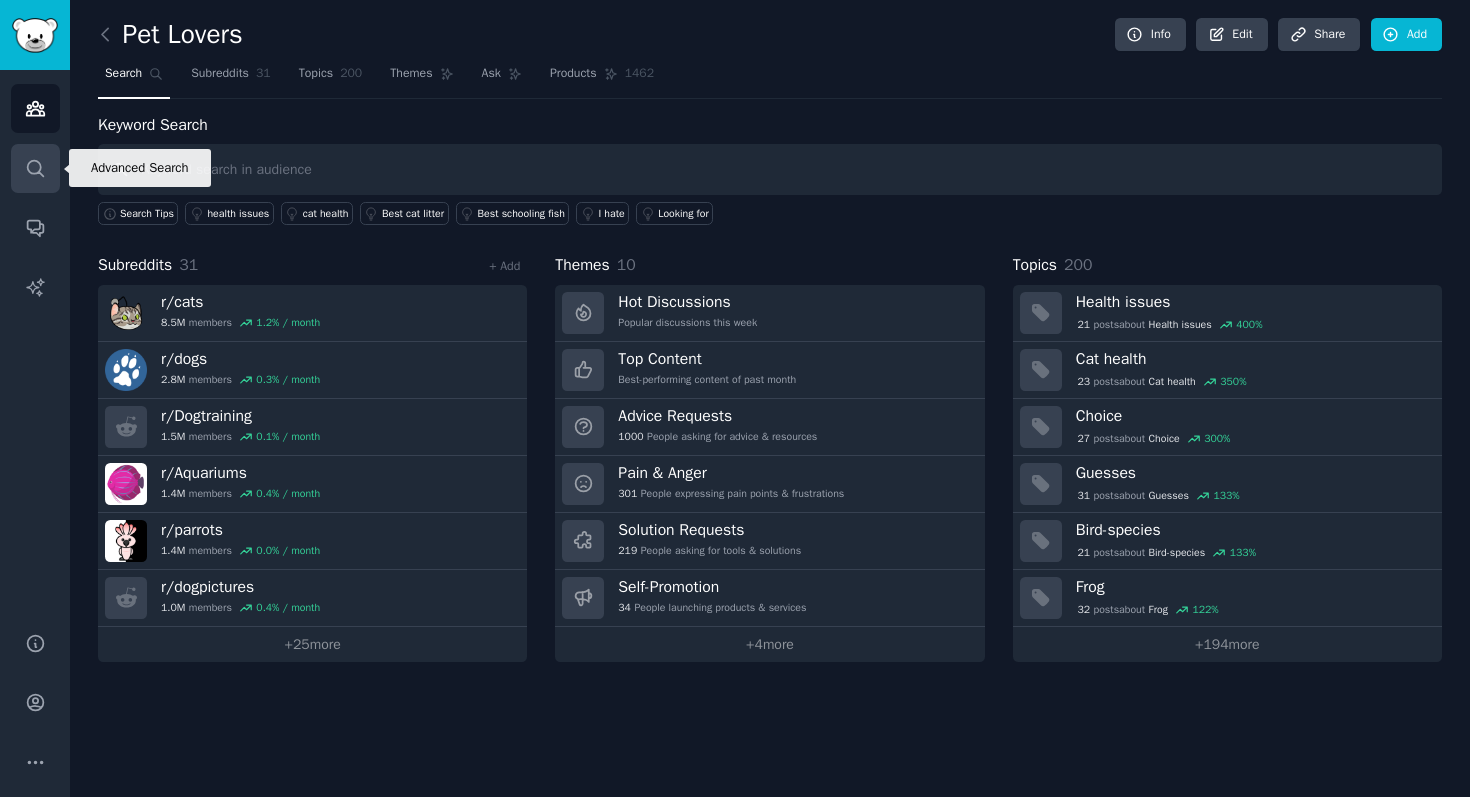 click 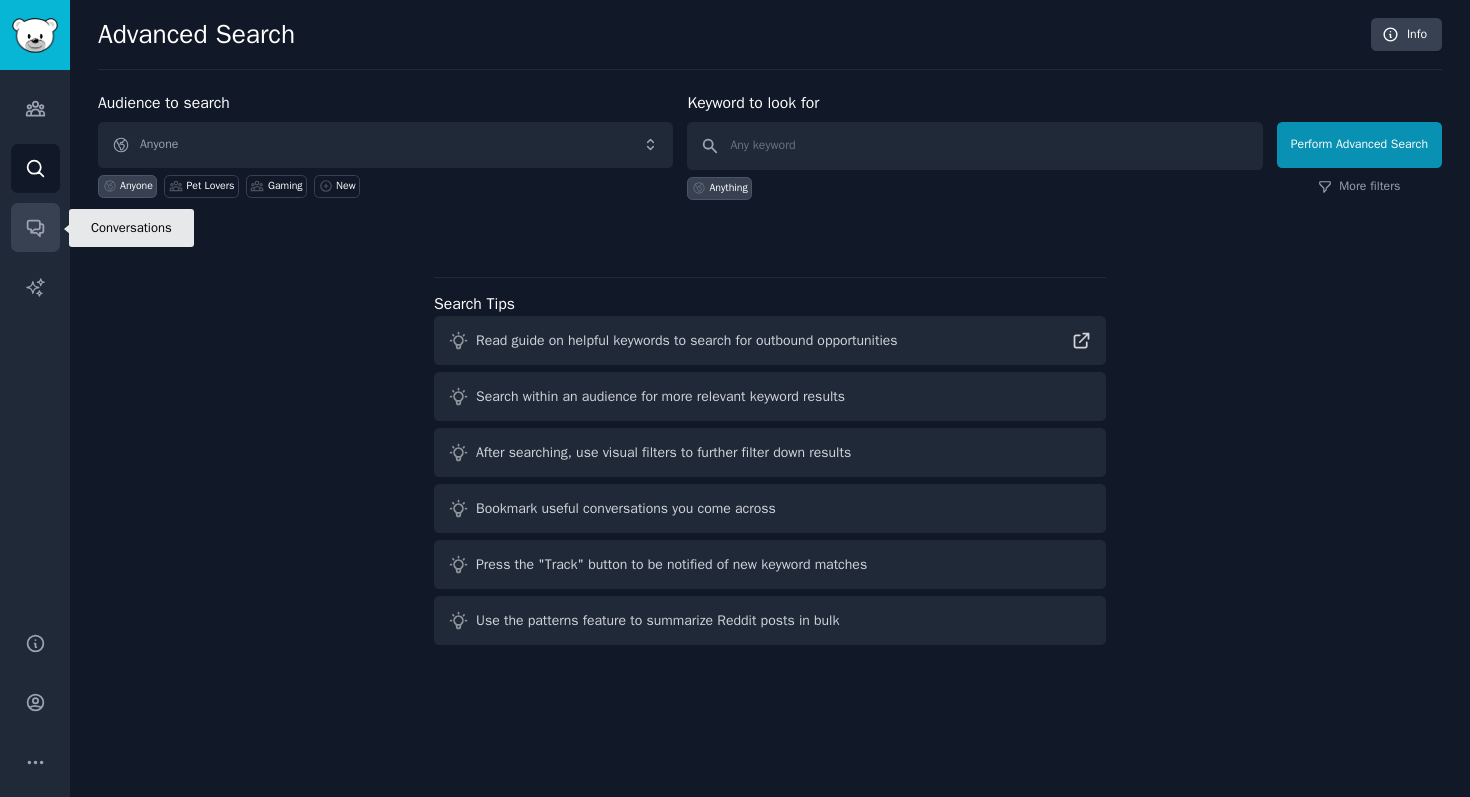 click 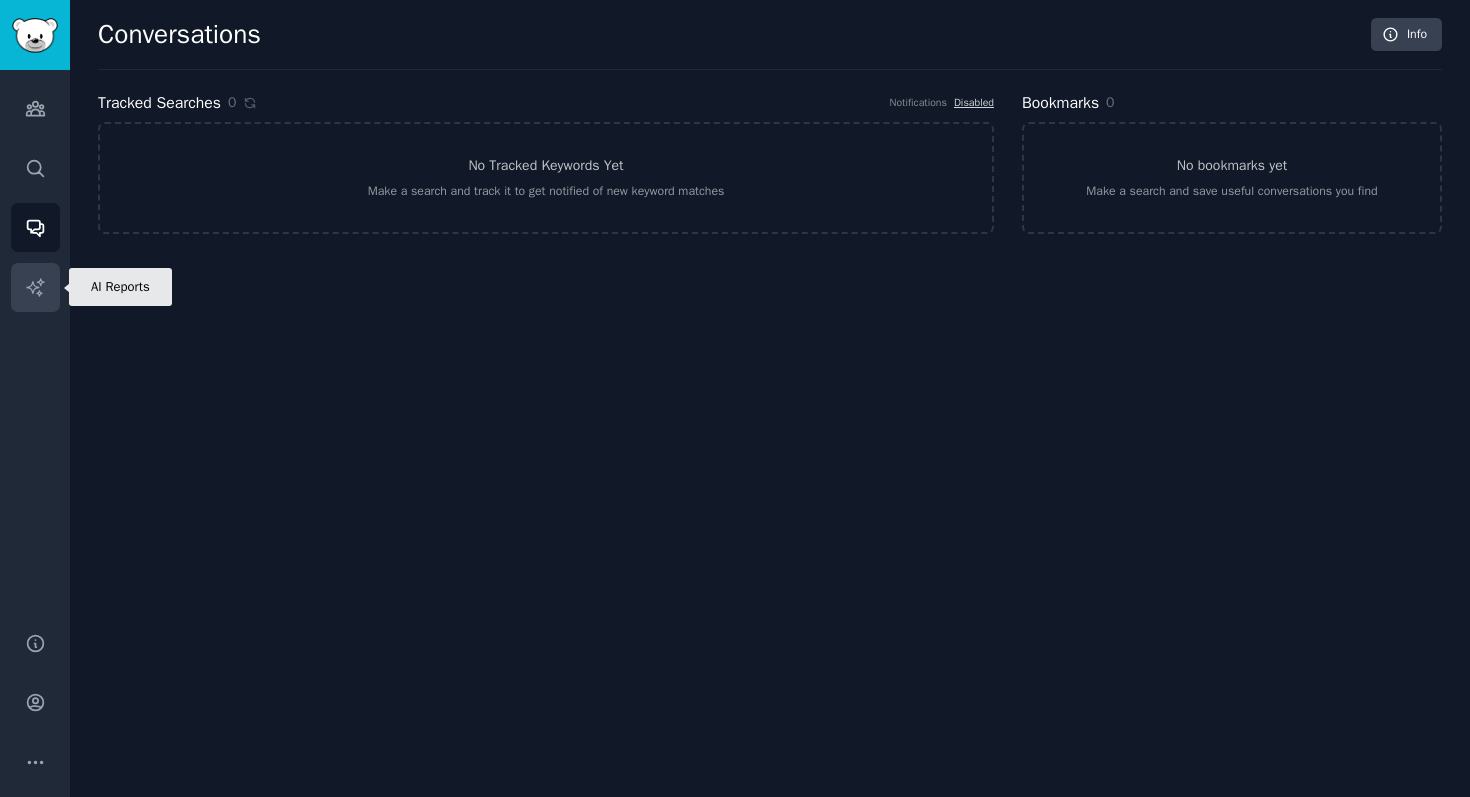 click on "AI Reports" at bounding box center (35, 287) 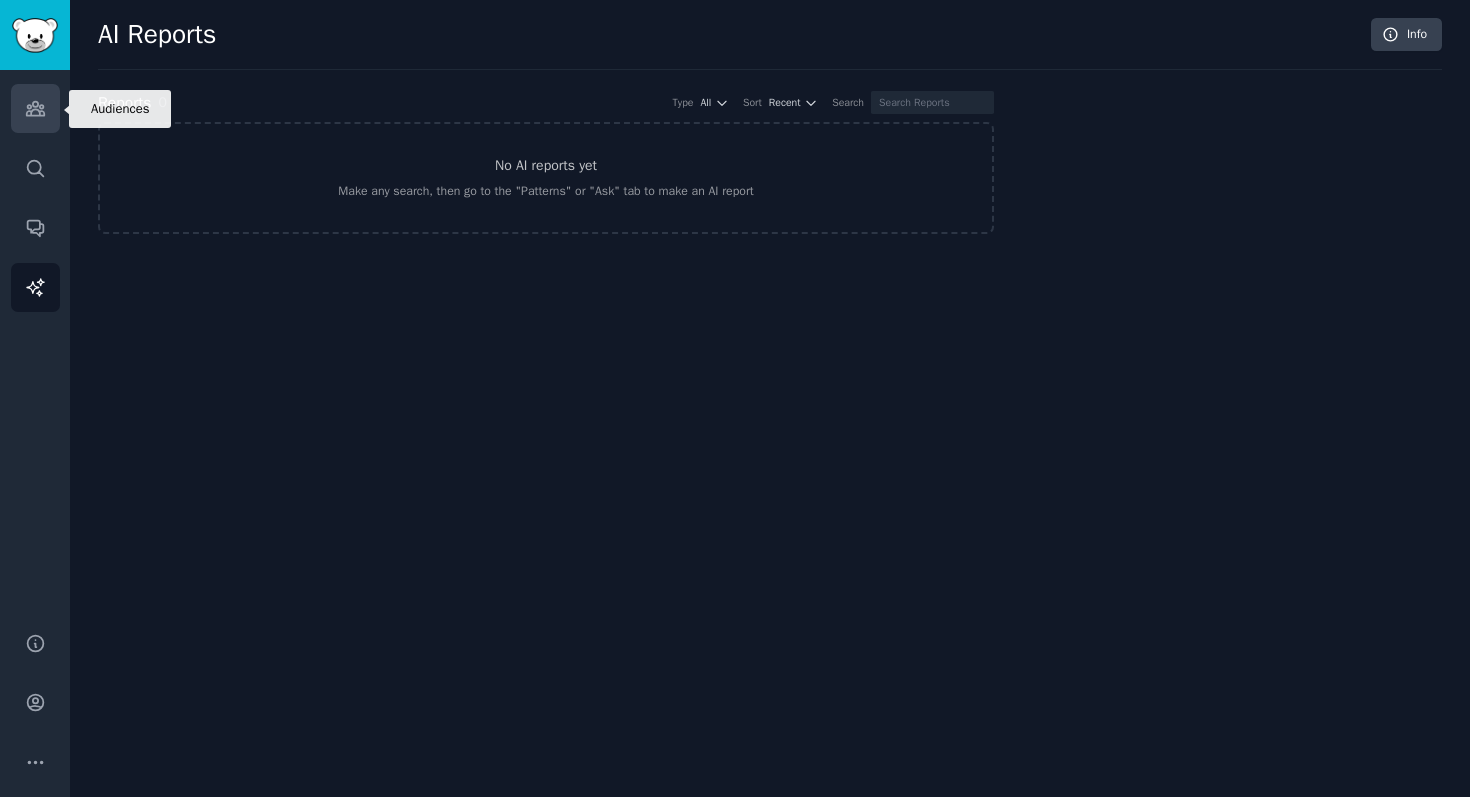 click 